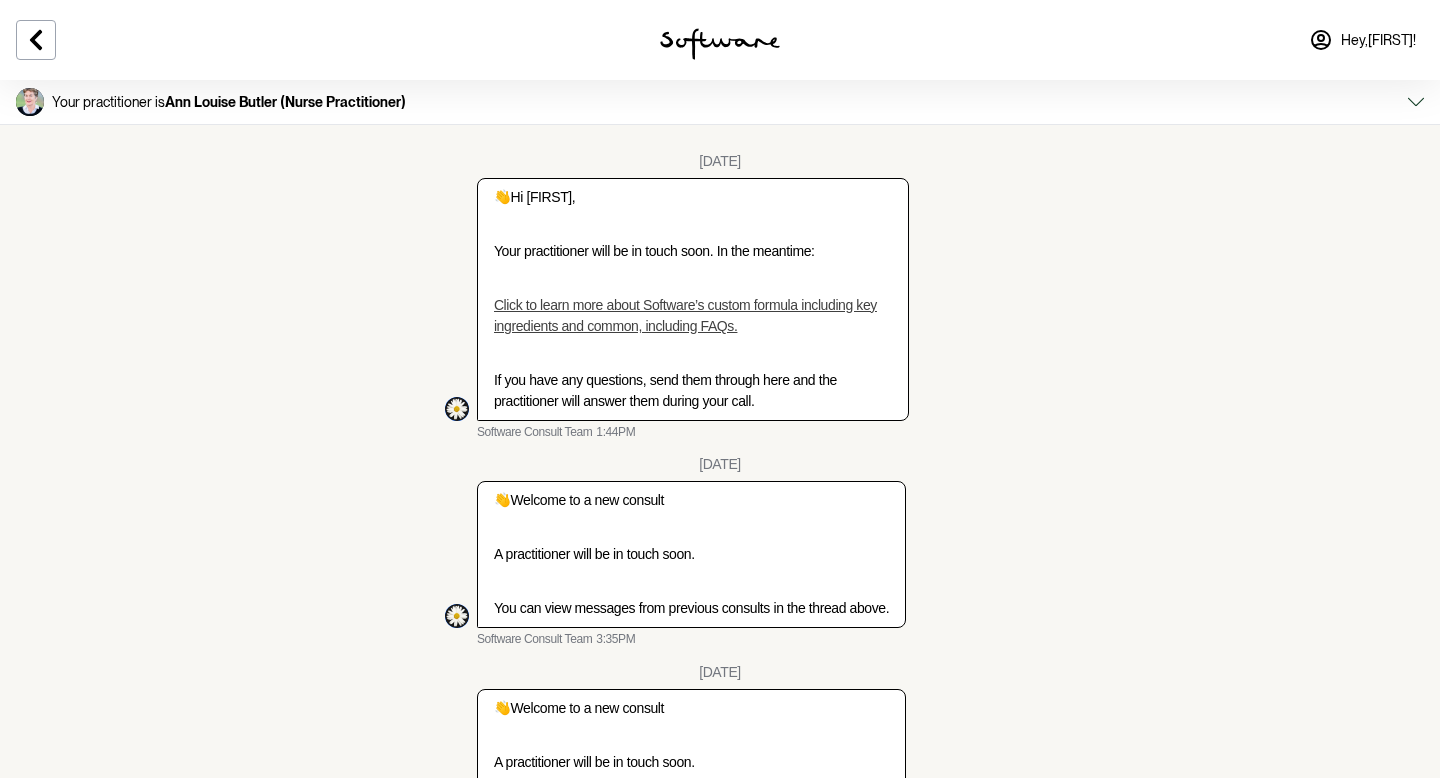 scroll, scrollTop: 3720, scrollLeft: 0, axis: vertical 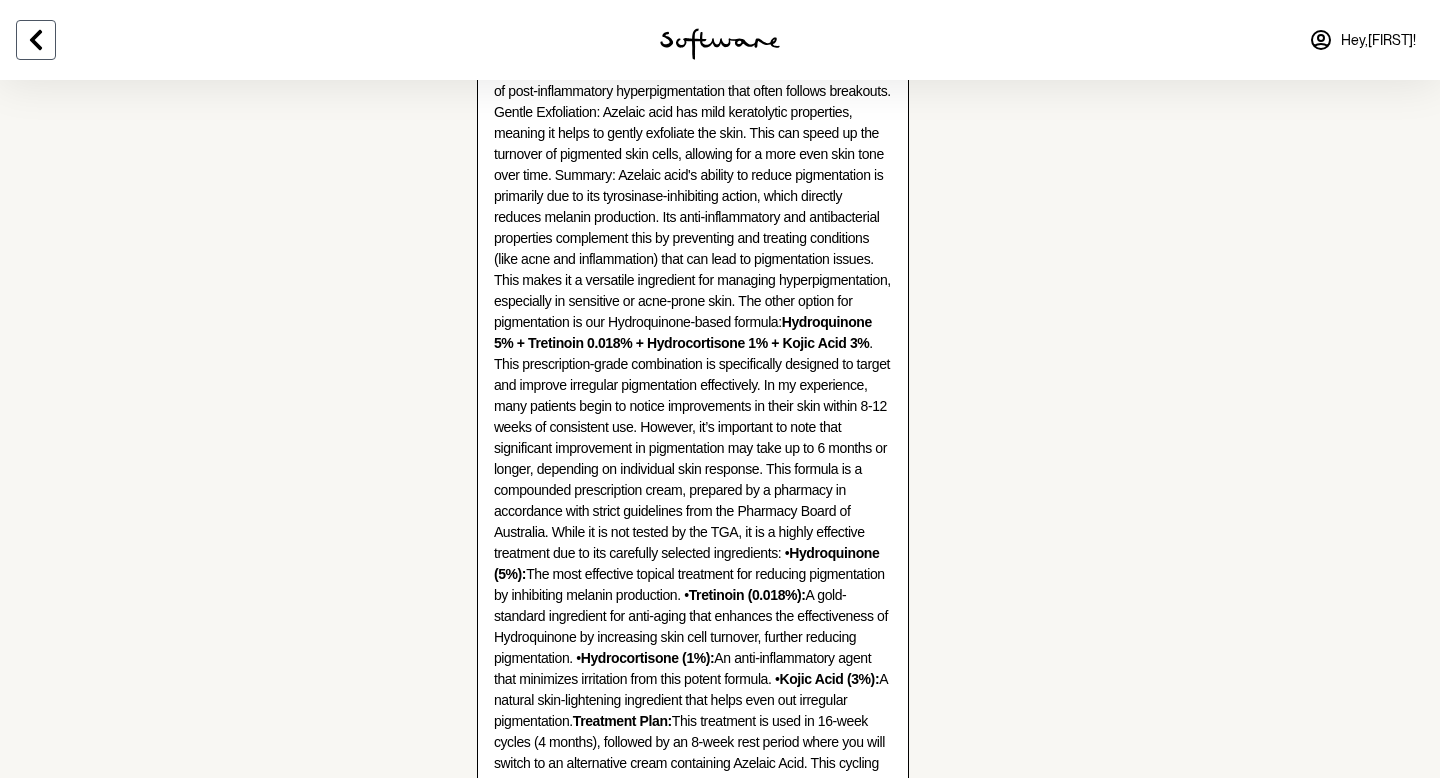 click 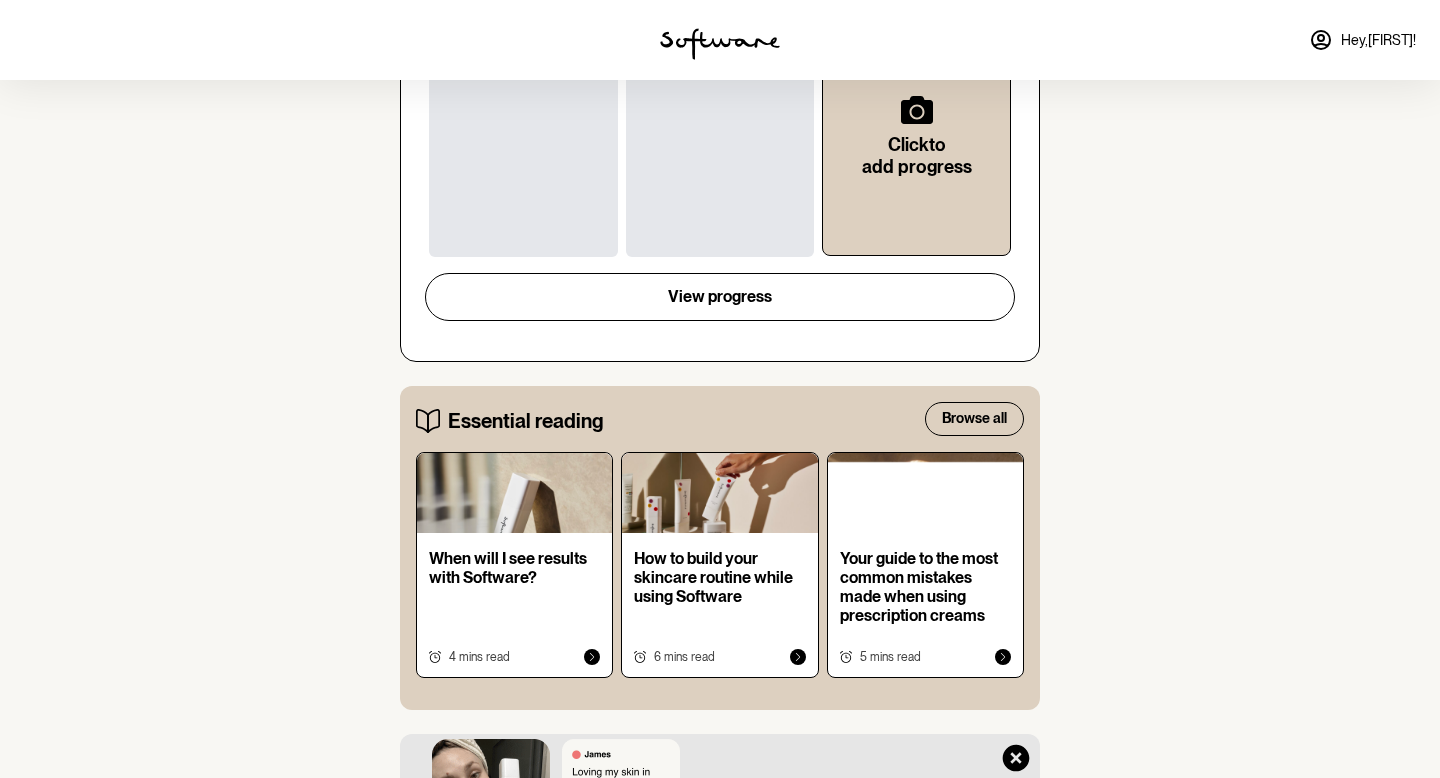 scroll, scrollTop: 0, scrollLeft: 0, axis: both 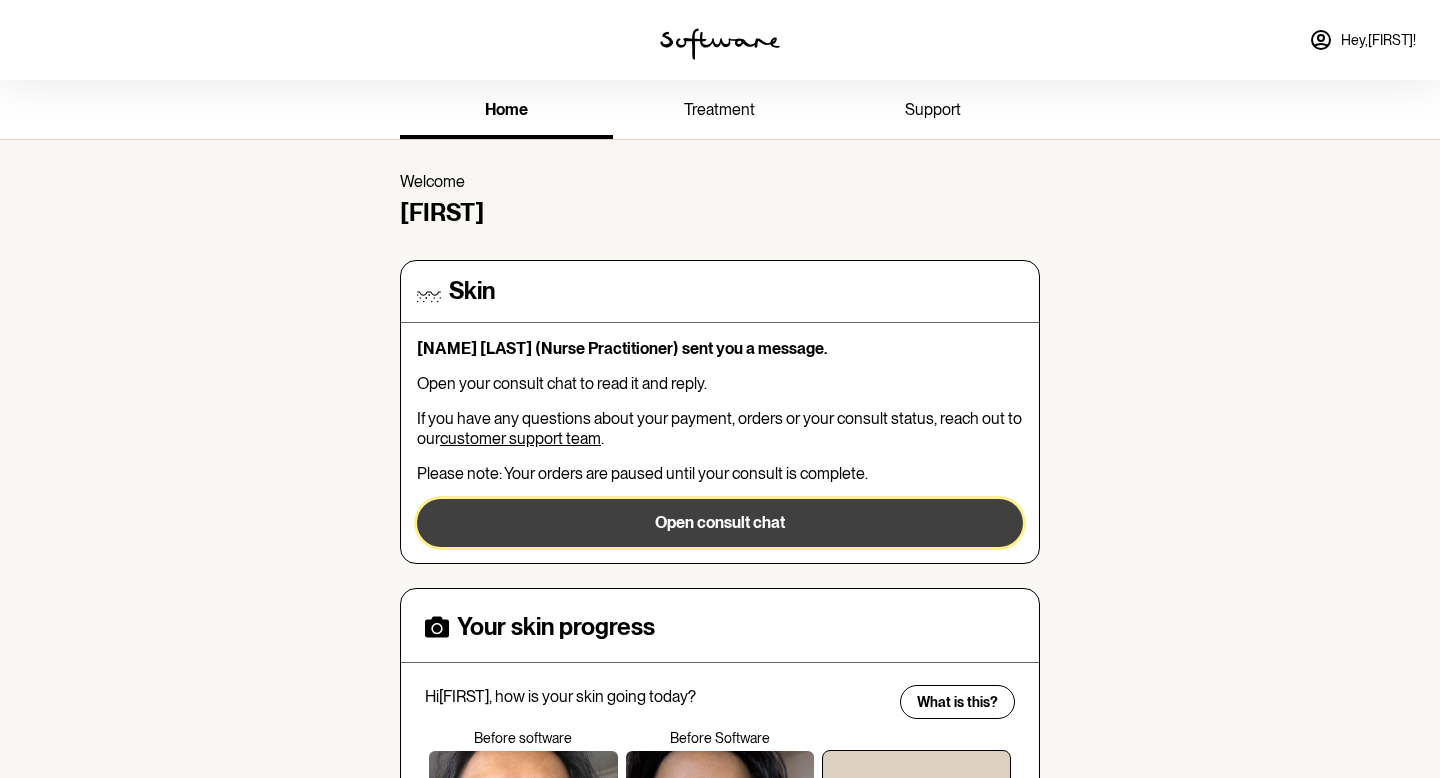 click on "Open consult chat" at bounding box center (720, 523) 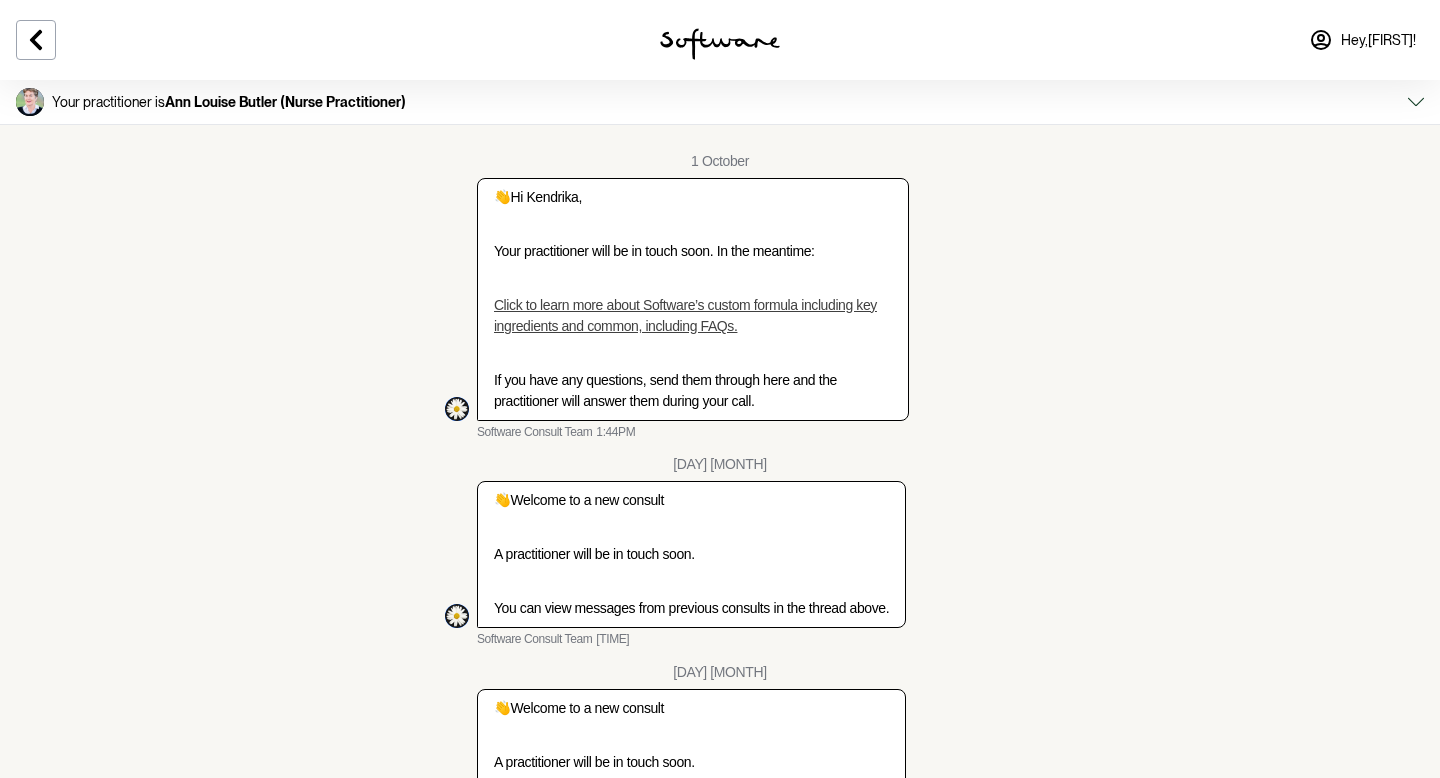 scroll, scrollTop: 4732, scrollLeft: 0, axis: vertical 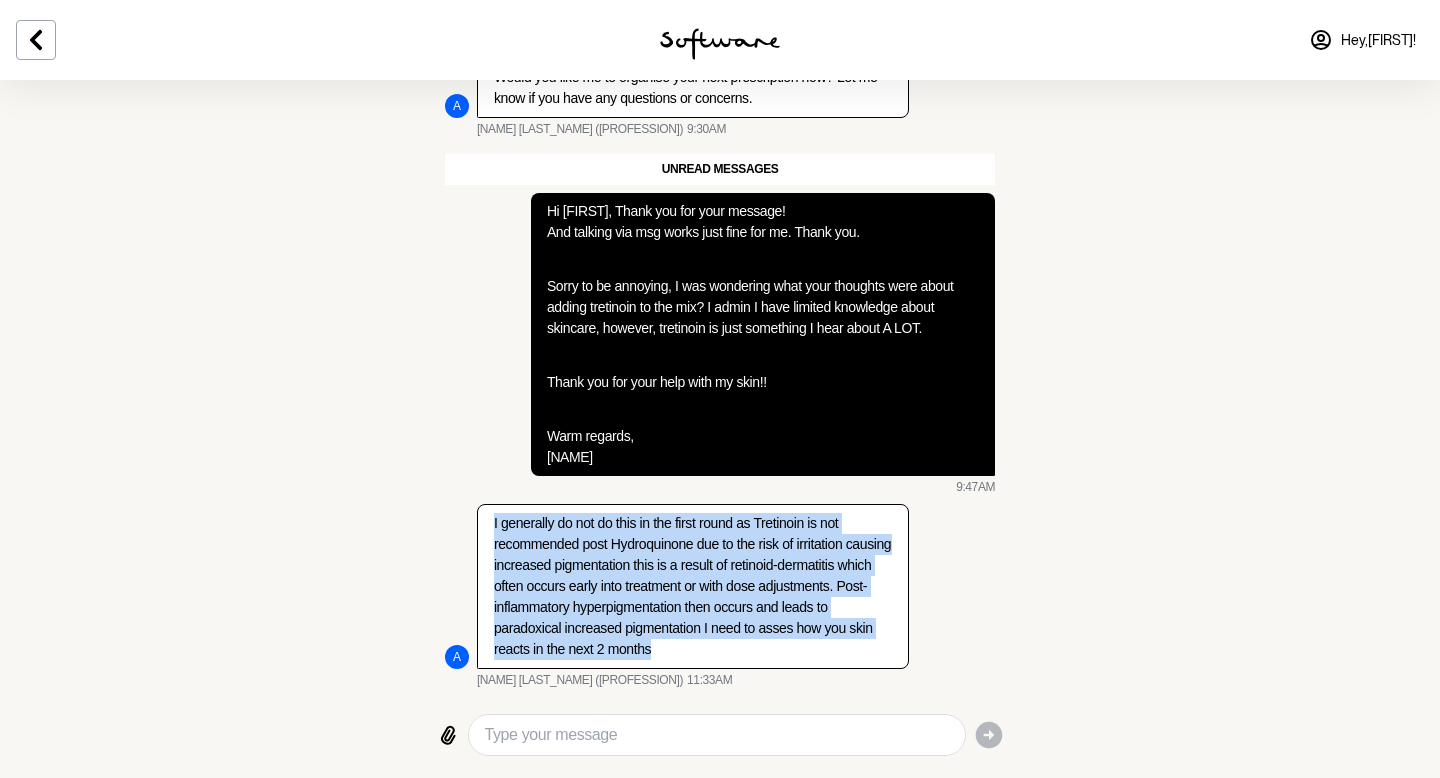 drag, startPoint x: 667, startPoint y: 656, endPoint x: 472, endPoint y: 529, distance: 232.71011 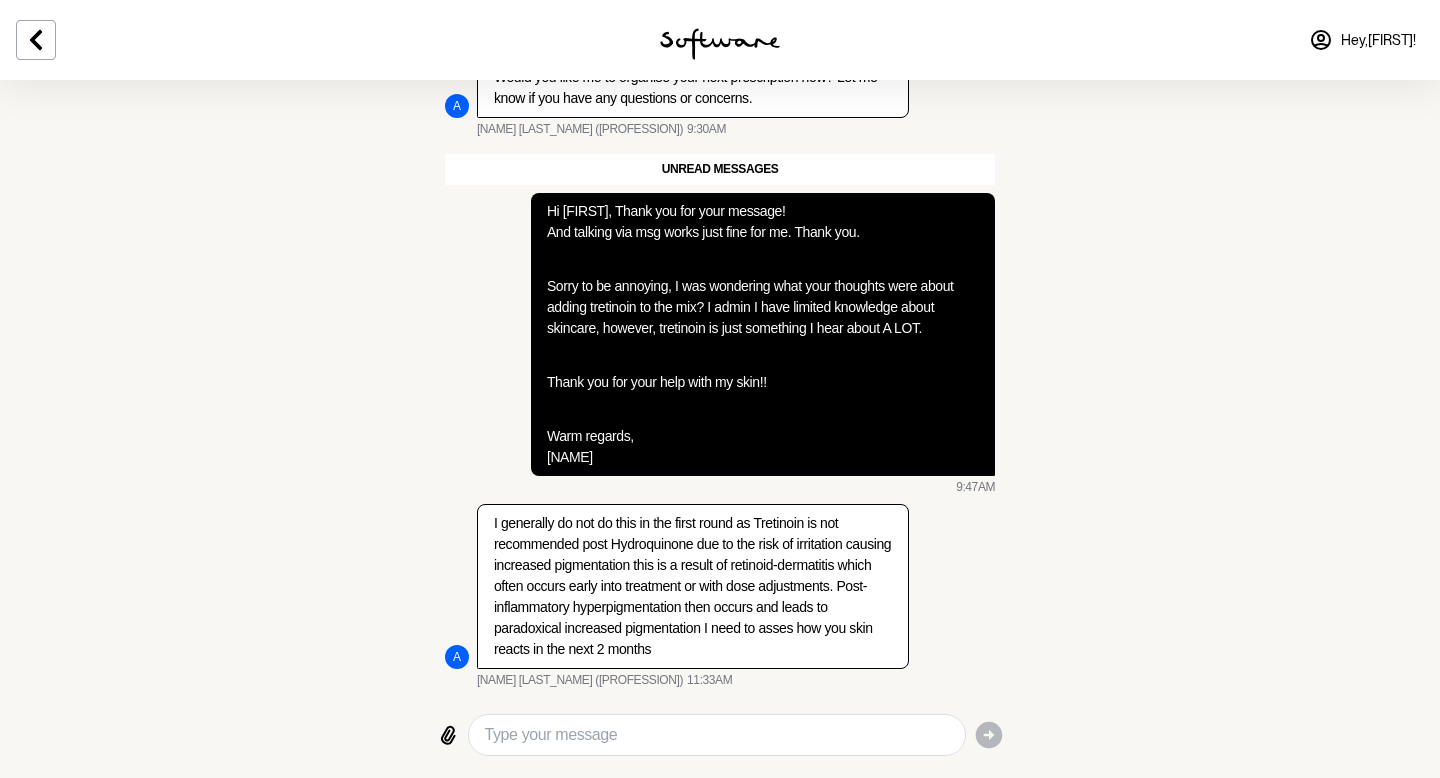 click at bounding box center (717, 735) 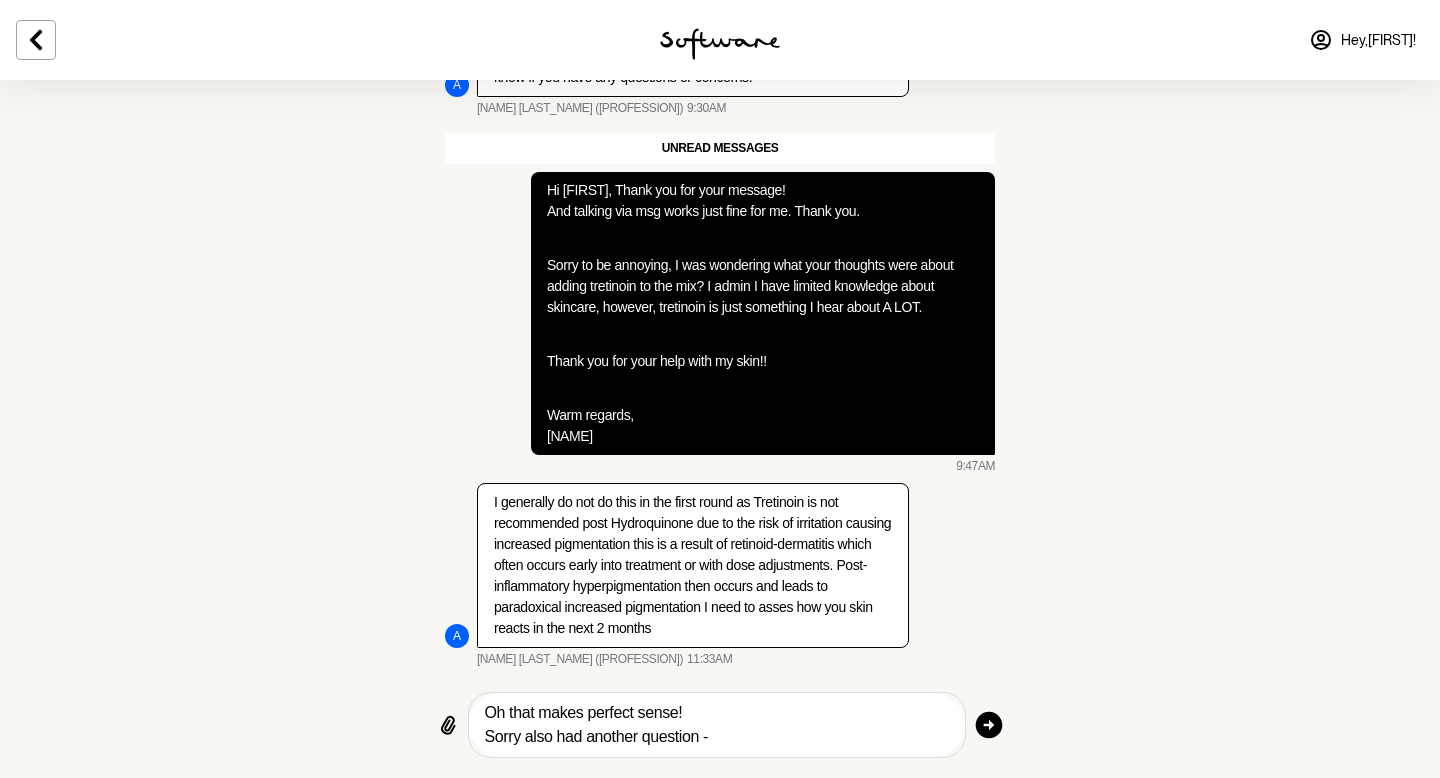 scroll, scrollTop: 4753, scrollLeft: 0, axis: vertical 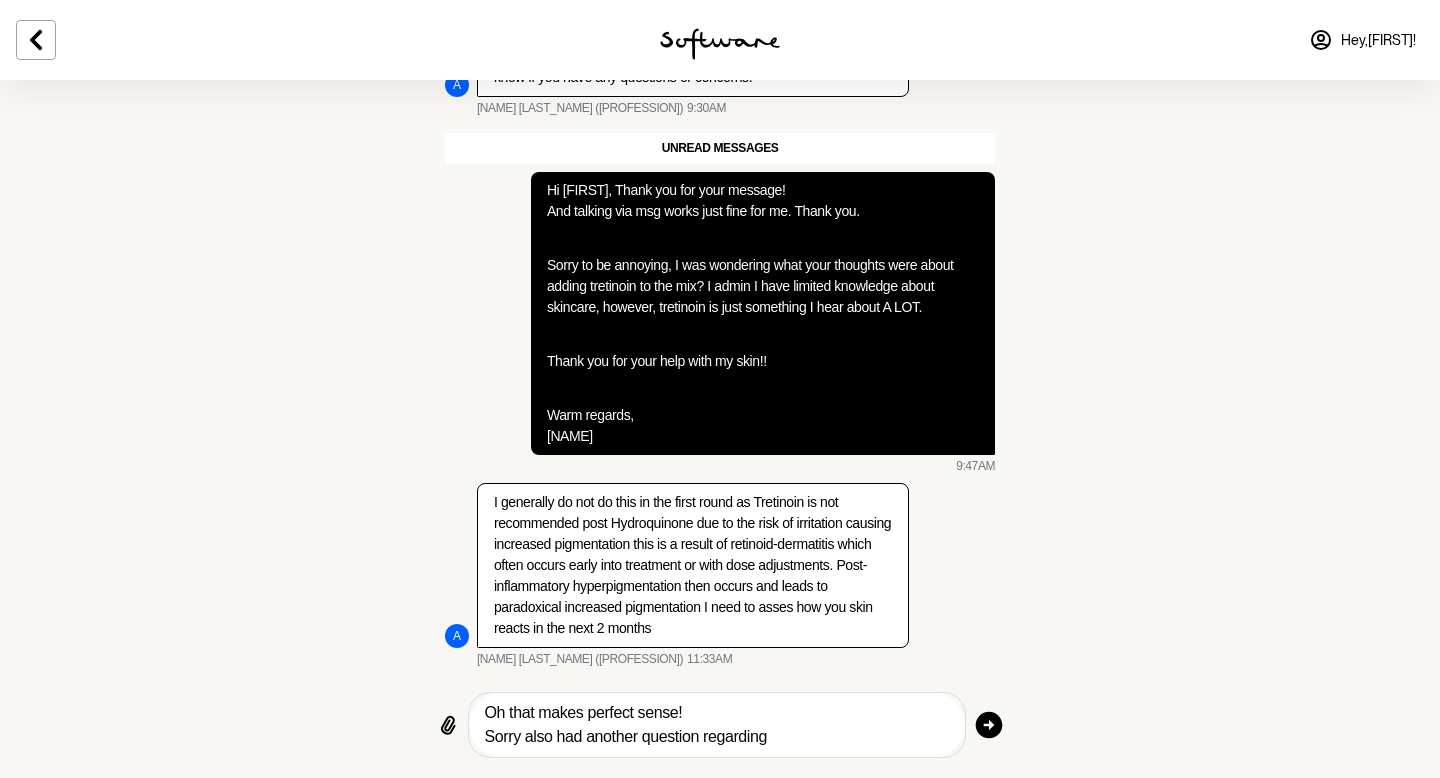 paste on "Retinol" 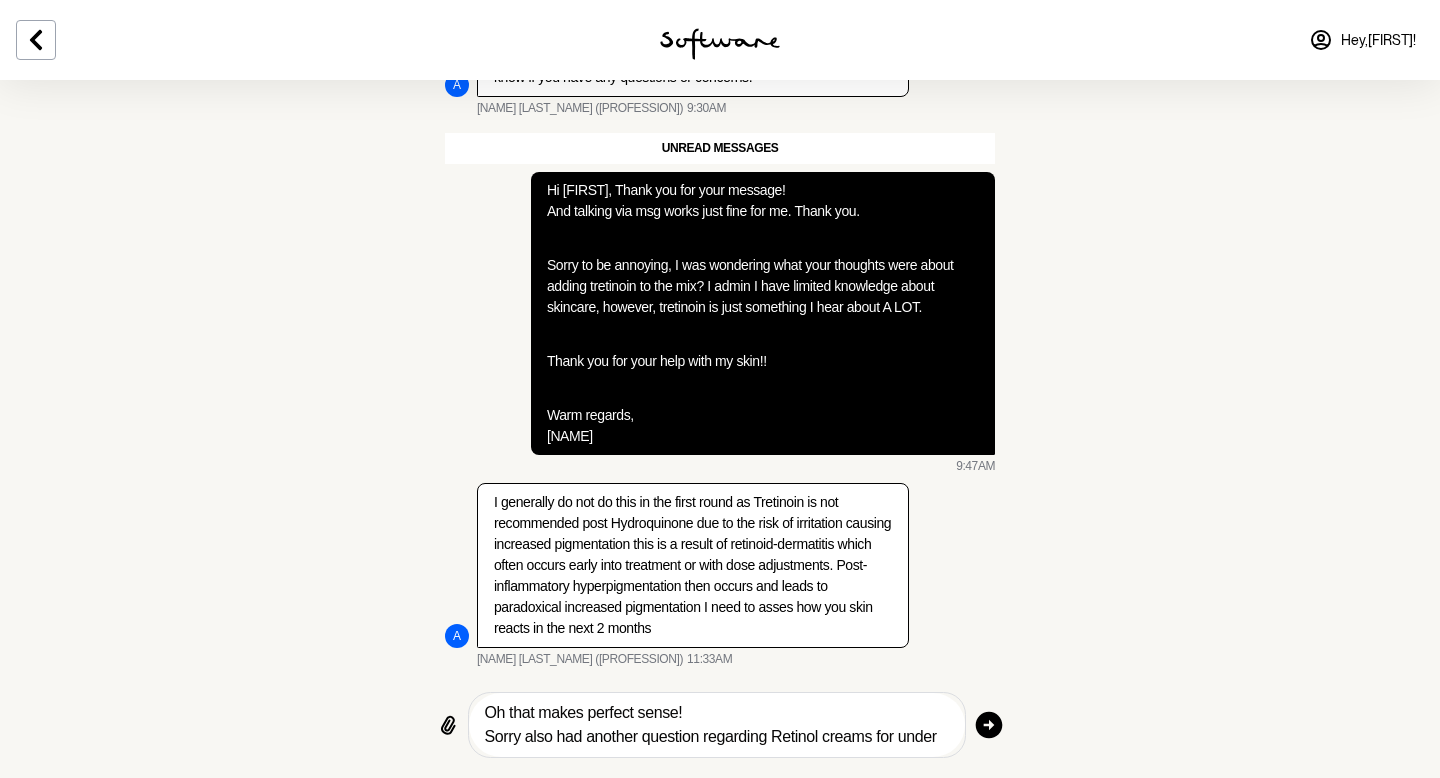 scroll, scrollTop: 4777, scrollLeft: 0, axis: vertical 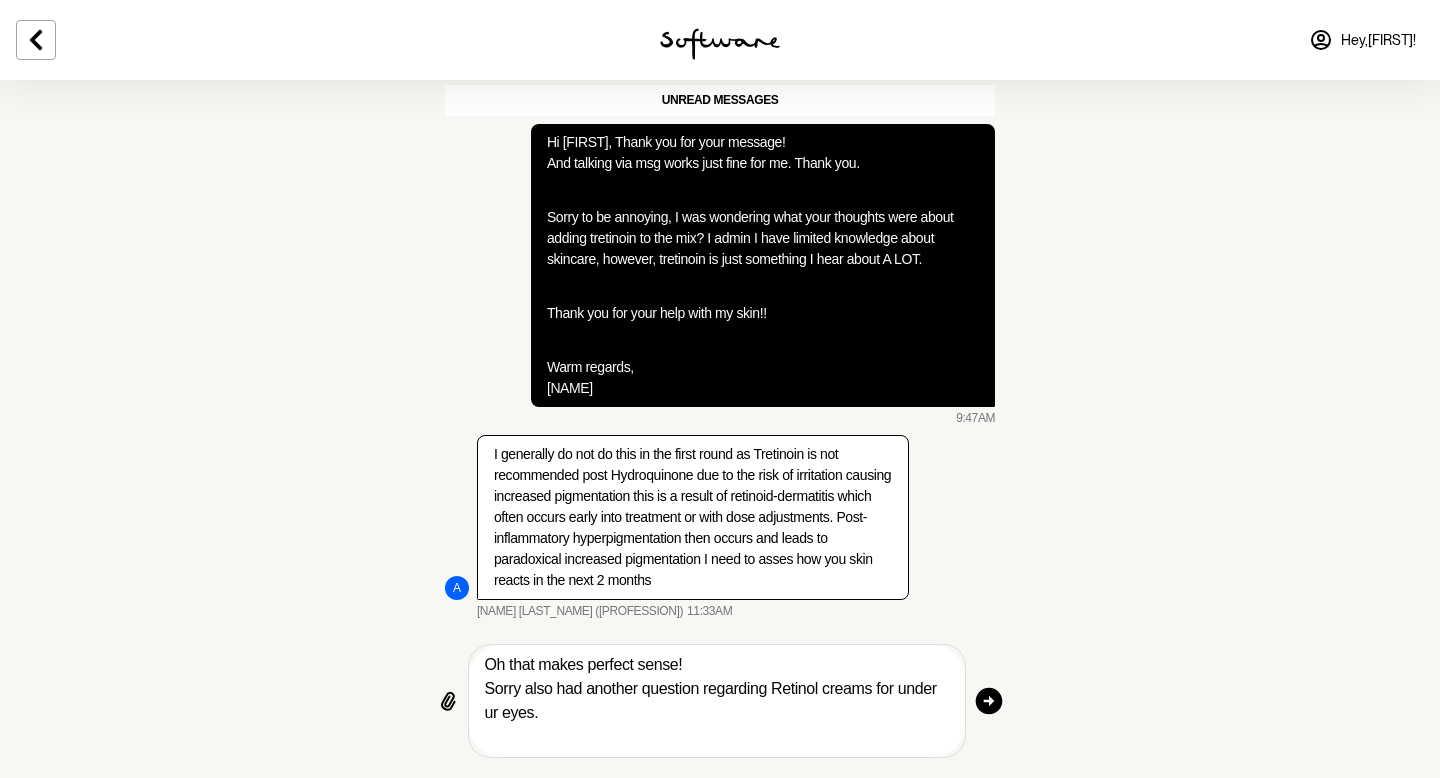 drag, startPoint x: 829, startPoint y: 713, endPoint x: 724, endPoint y: 738, distance: 107.935165 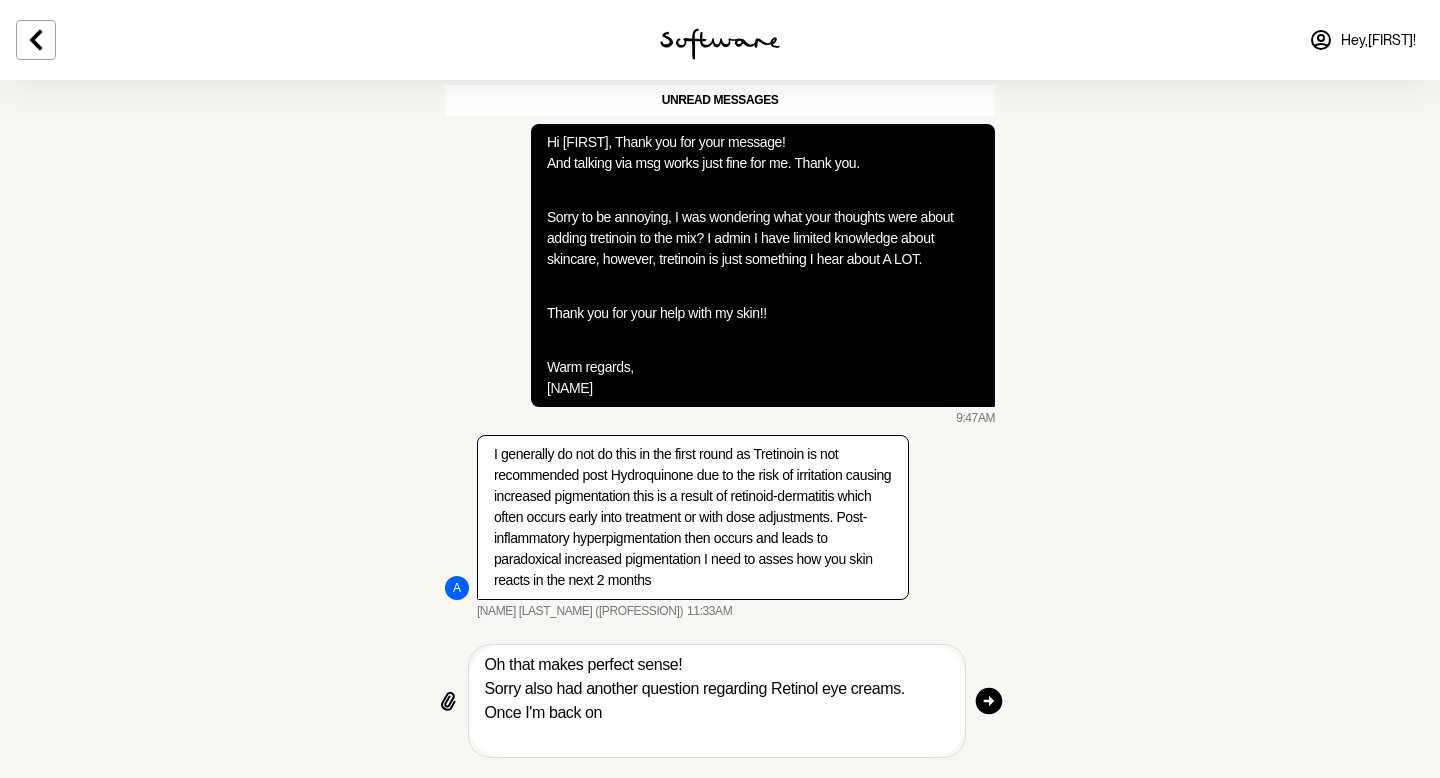 click on "I generally do not do this in the first round as Tretinoin is not recommended post Hydroquinone due to the risk of irritation causing increased pigmentation this is a result of retinoid-dermatitis which often occurs early into treatment or with dose adjustments. Post-inflammatory hyperpigmentation then occurs and leads to paradoxical increased pigmentation I need to asses how you skin reacts in the next 2 months" at bounding box center (693, 517) 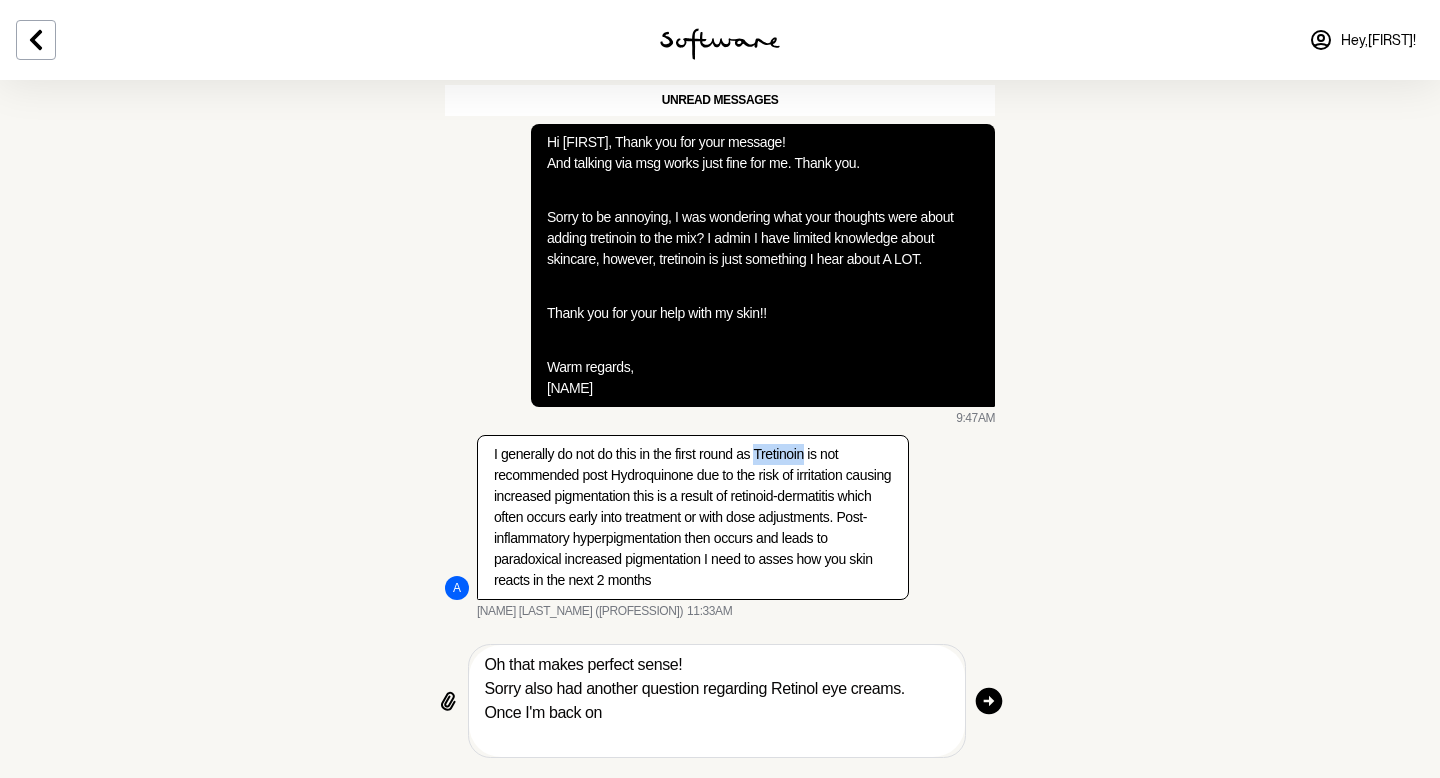 click on "I generally do not do this in the first round as Tretinoin is not recommended post Hydroquinone due to the risk of irritation causing increased pigmentation this is a result of retinoid-dermatitis which often occurs early into treatment or with dose adjustments. Post-inflammatory hyperpigmentation then occurs and leads to paradoxical increased pigmentation I need to asses how you skin reacts in the next 2 months" at bounding box center (693, 517) 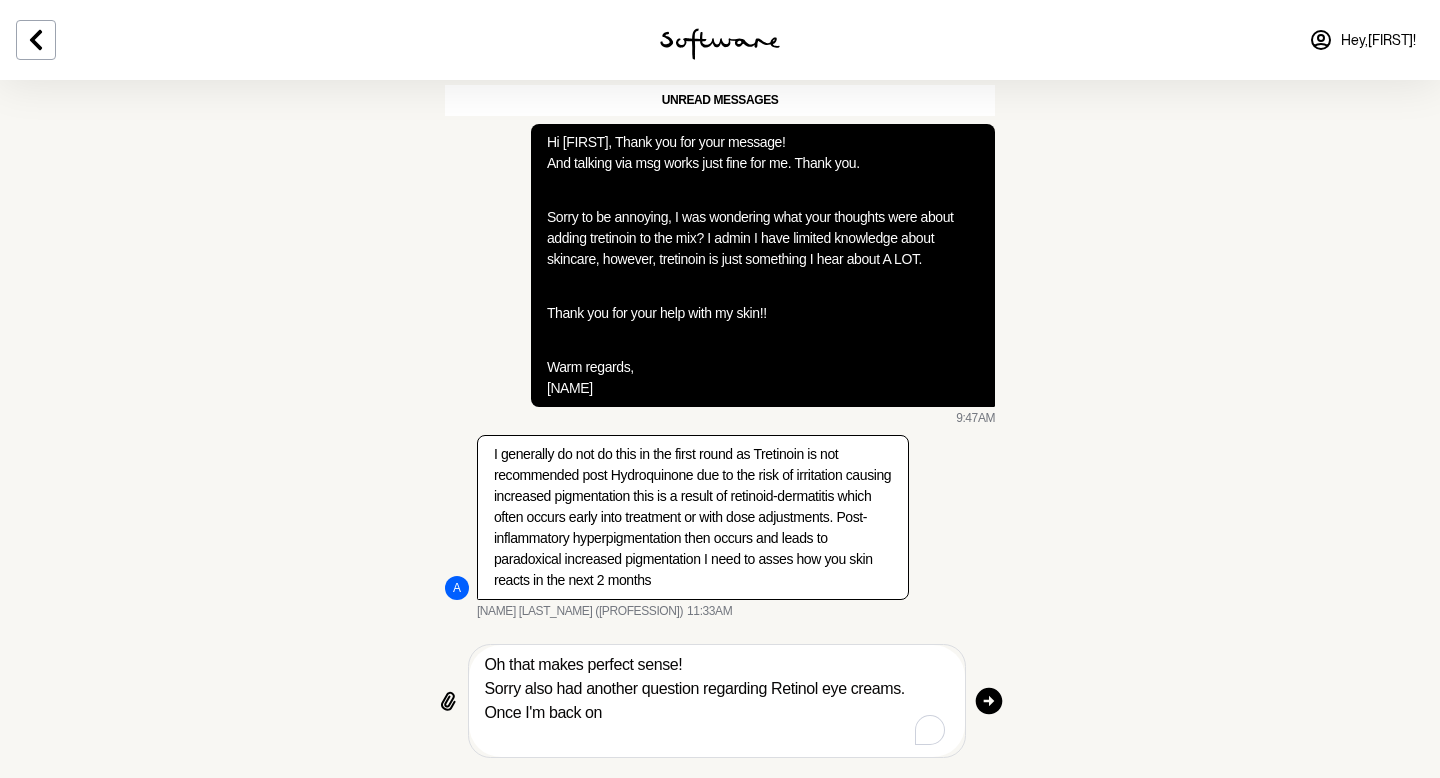 paste on "Tretinoin" 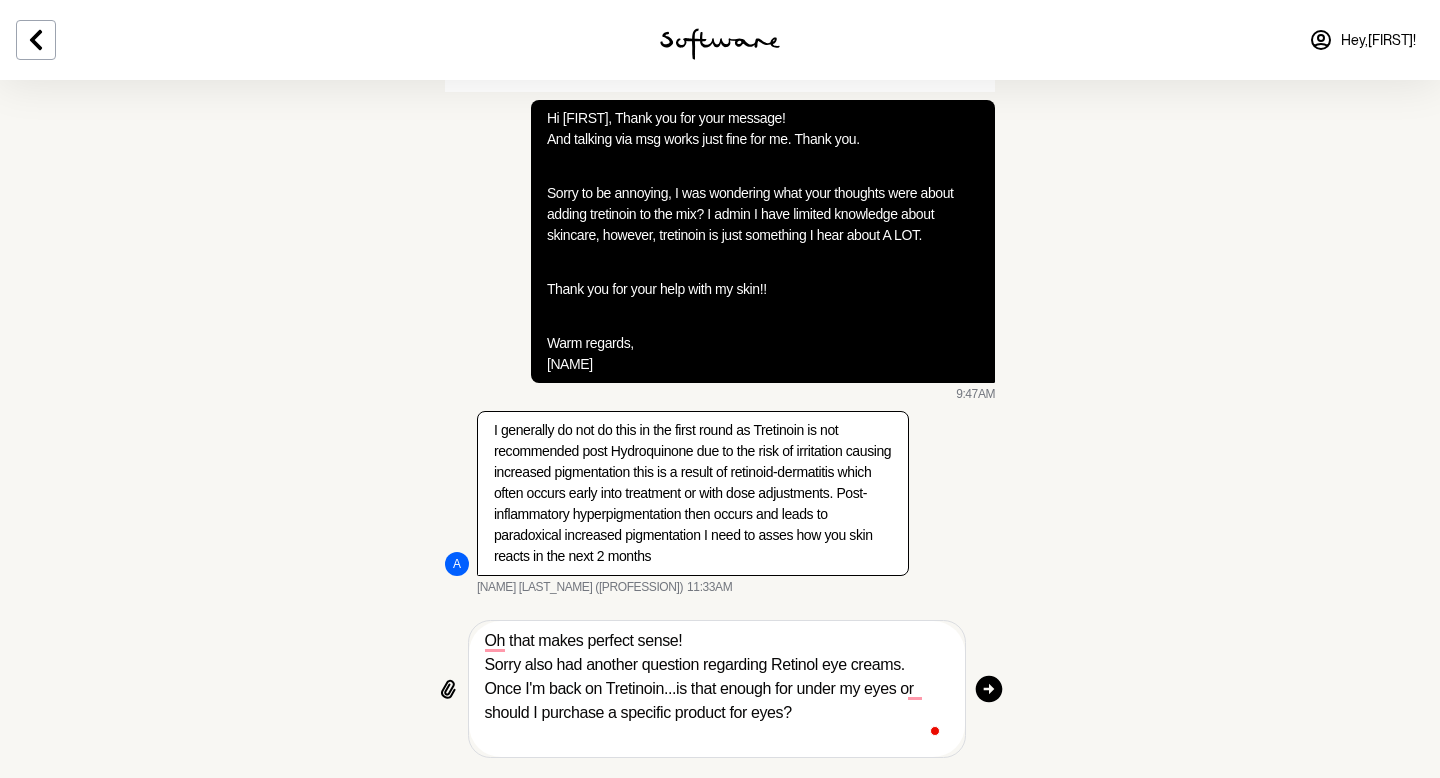scroll, scrollTop: 4794, scrollLeft: 0, axis: vertical 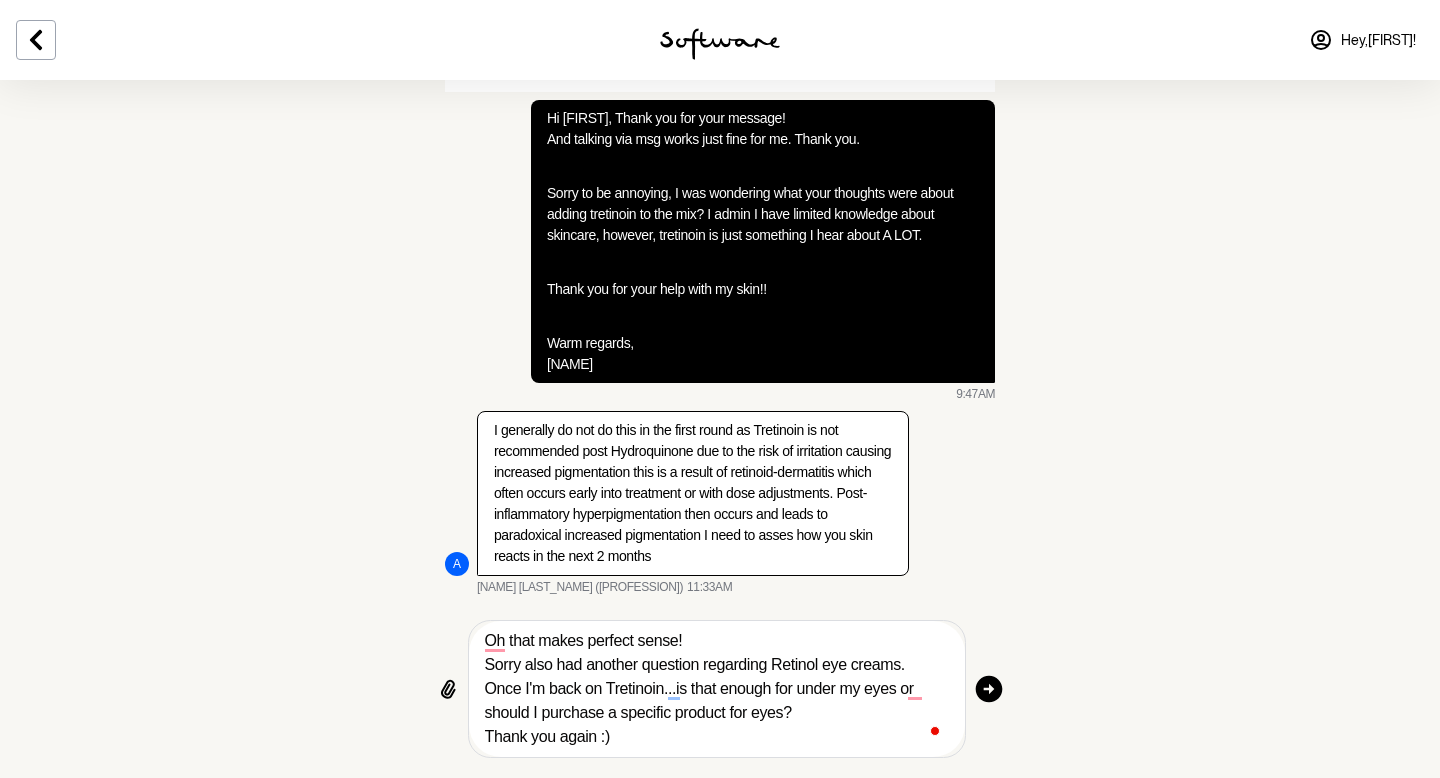 type on "Oh that makes perfect sense!
Sorry also had another question regarding Retinol eye creams.
Once I'm back on Tretinoin...is that enough for under my eyes or should I purchase a specific product for eyes?
Thank you again :)" 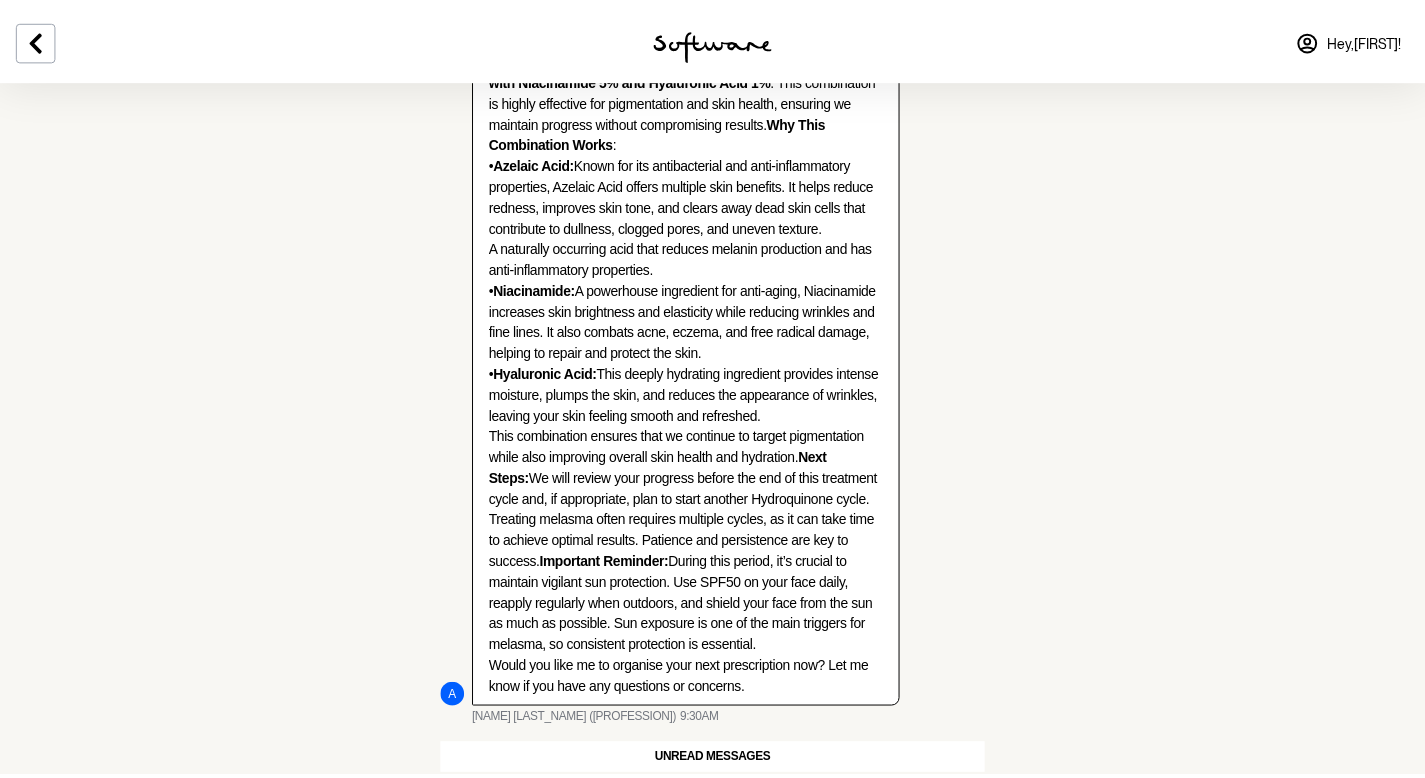 scroll, scrollTop: 3847, scrollLeft: 0, axis: vertical 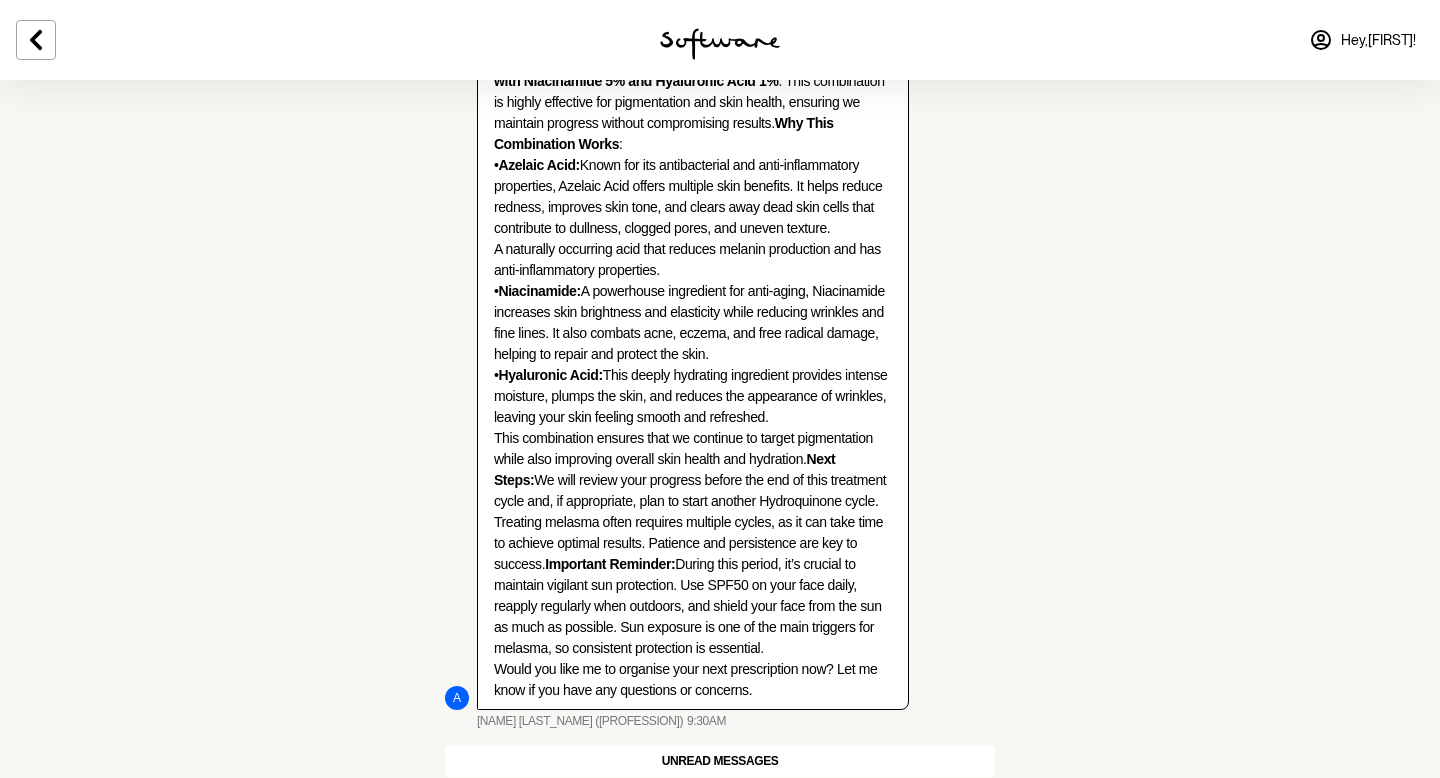 type 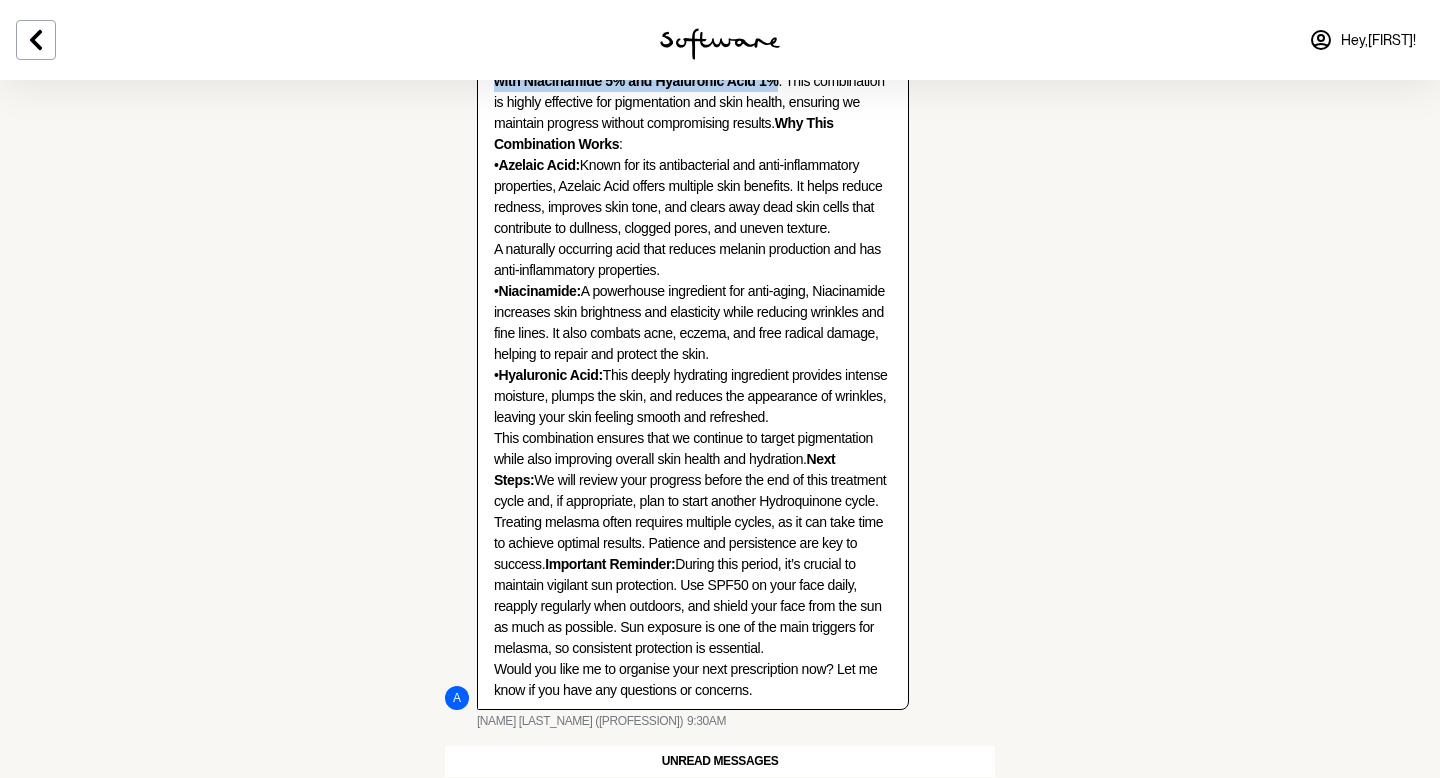 drag, startPoint x: 796, startPoint y: 269, endPoint x: 823, endPoint y: 294, distance: 36.796738 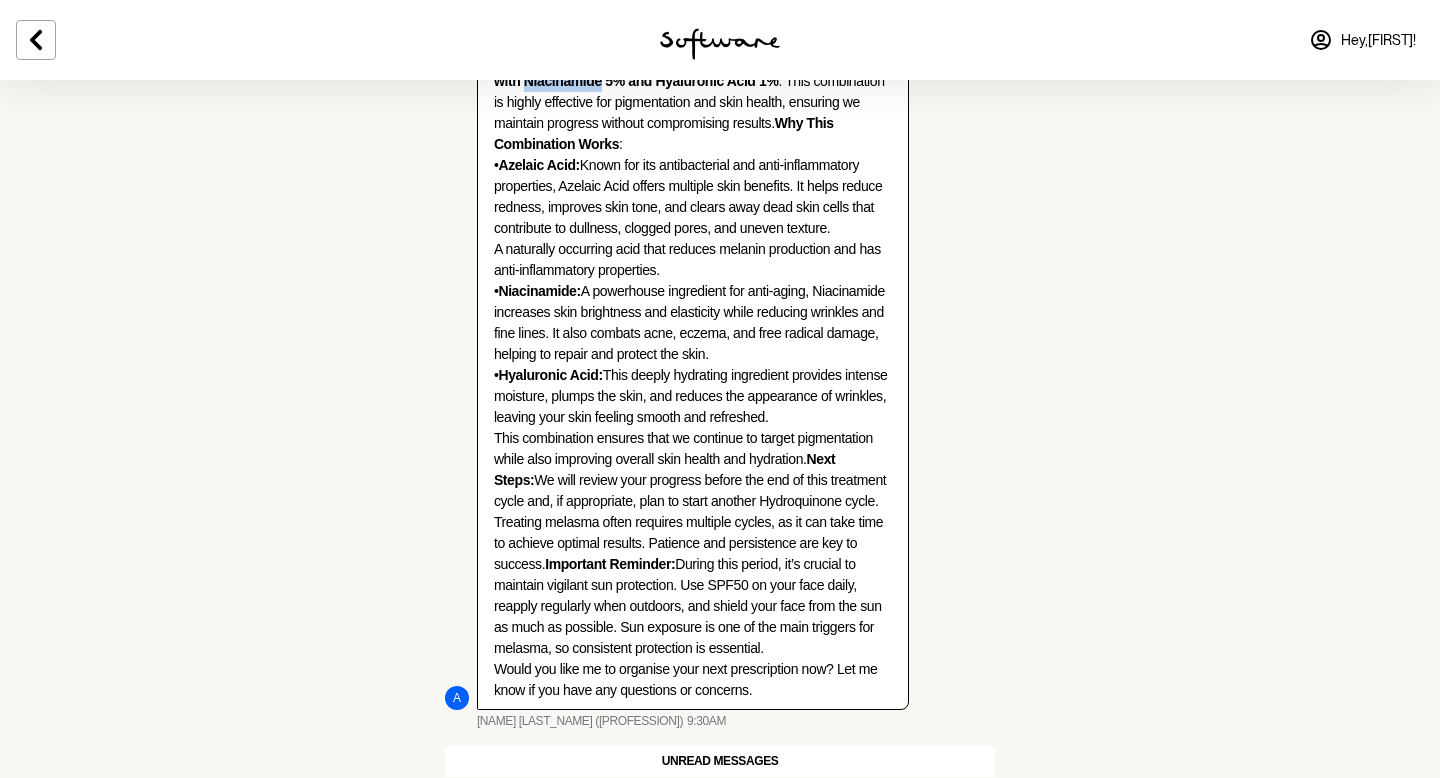 click on "Azelaic Acid 20% with Niacinamide 5% and Hyaluronic Acid 1%" at bounding box center (689, 70) 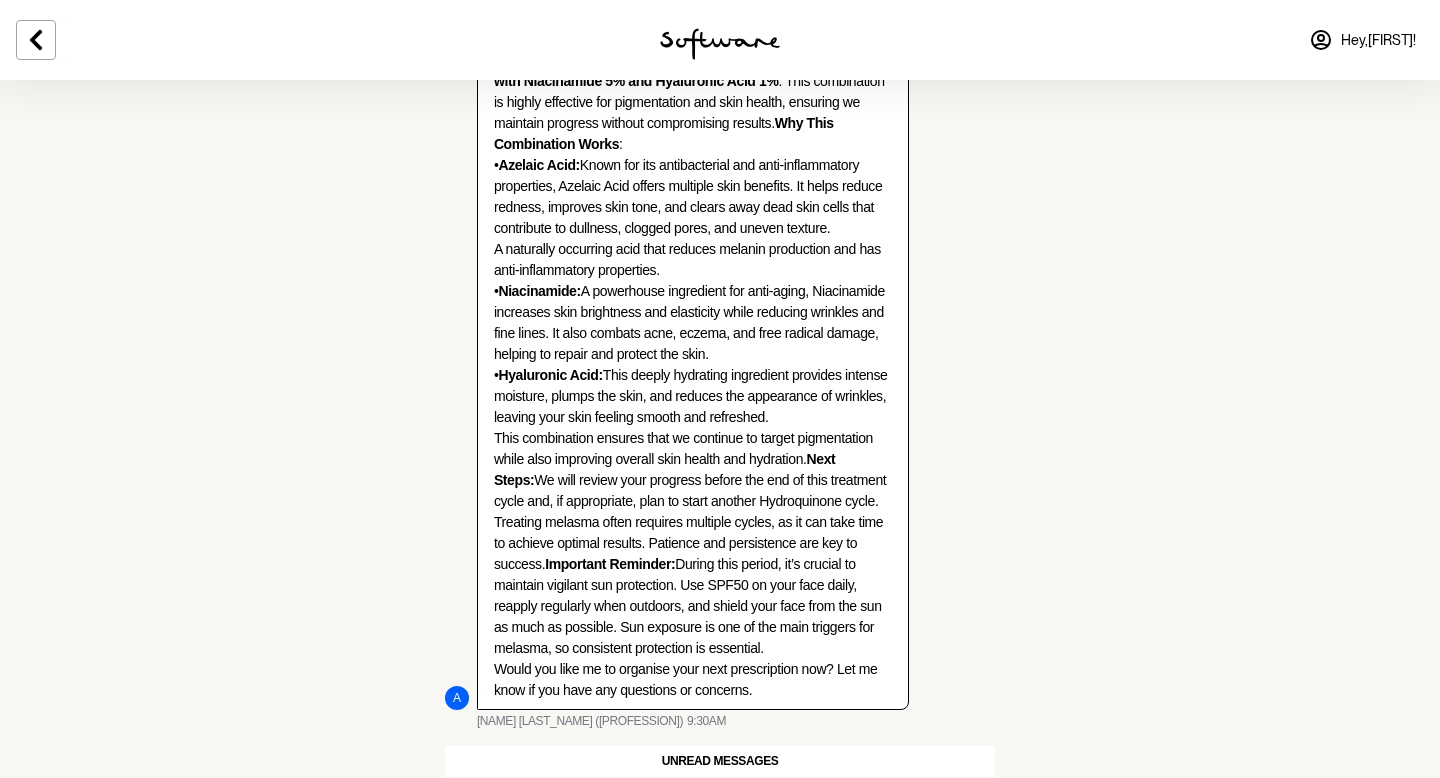 click on "Your practitioner is  [FIRST] [LAST] (Nurse Practitioner) [MONTH] [DAY] 👋  Hi [FIRST],
Your practitioner will be in touch soon. In the meantime:
Click to learn more about Software’s custom formula including key ingredients and common, including FAQs.
If you have any questions, send them through here and the practitioner will answer them during your call. Software Consult Team [TIME] [MONTH] [DAY] 👋  Welcome to a new consult
A practitioner will be in touch soon.
You can view messages from previous consults in the thread above. Software Consult Team [TIME] [MONTH] [DAY] 👋  Welcome to a new consult
A practitioner will be in touch soon.
You can view messages from previous consults in the thread above. Software Consult Team [TIME] [MONTH] [DAY] A Hi [FIRST],
Azelaic Acid 20% + Tretinoin 0.05% + Niacinamide 5% + Hyaluronic Acid 1% [FIRST] [LAST] (Nurse Practitioner) [TIME] [MONTH] [DAY] K Hi [FIRST], [TIME] K [TIME] K [TIME] K [TIME] K [TIME] K 😁 A" at bounding box center [720, -1125] 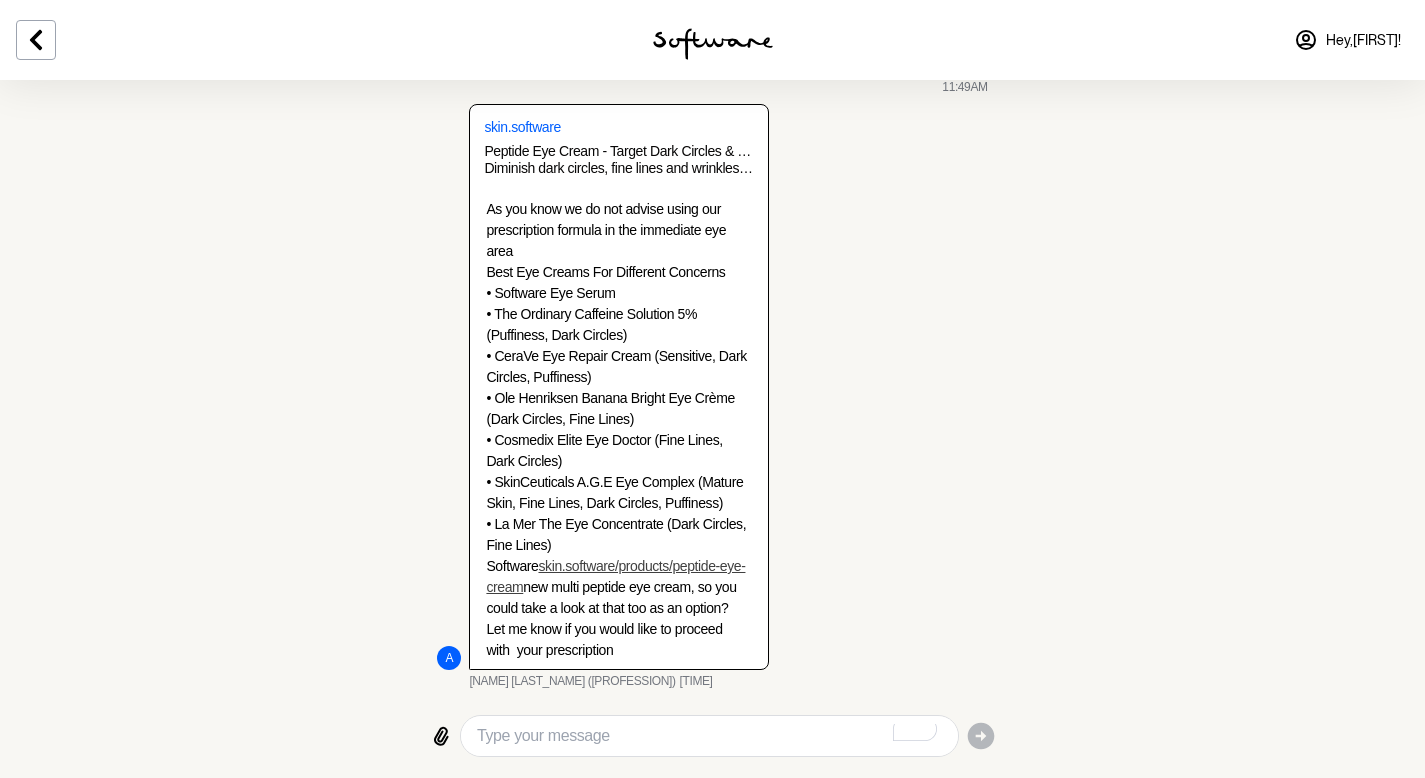 scroll, scrollTop: 5290, scrollLeft: 0, axis: vertical 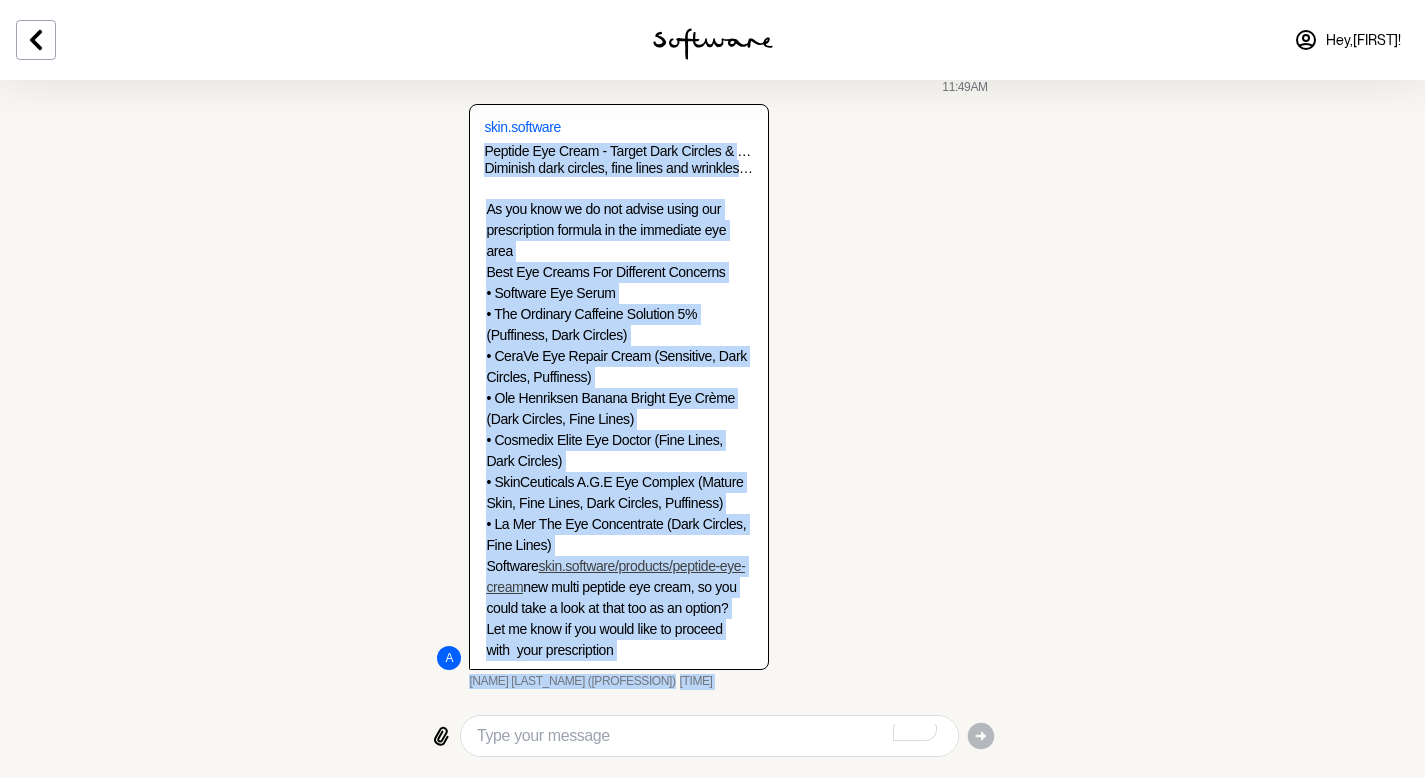 drag, startPoint x: 482, startPoint y: 284, endPoint x: 628, endPoint y: 645, distance: 389.40594 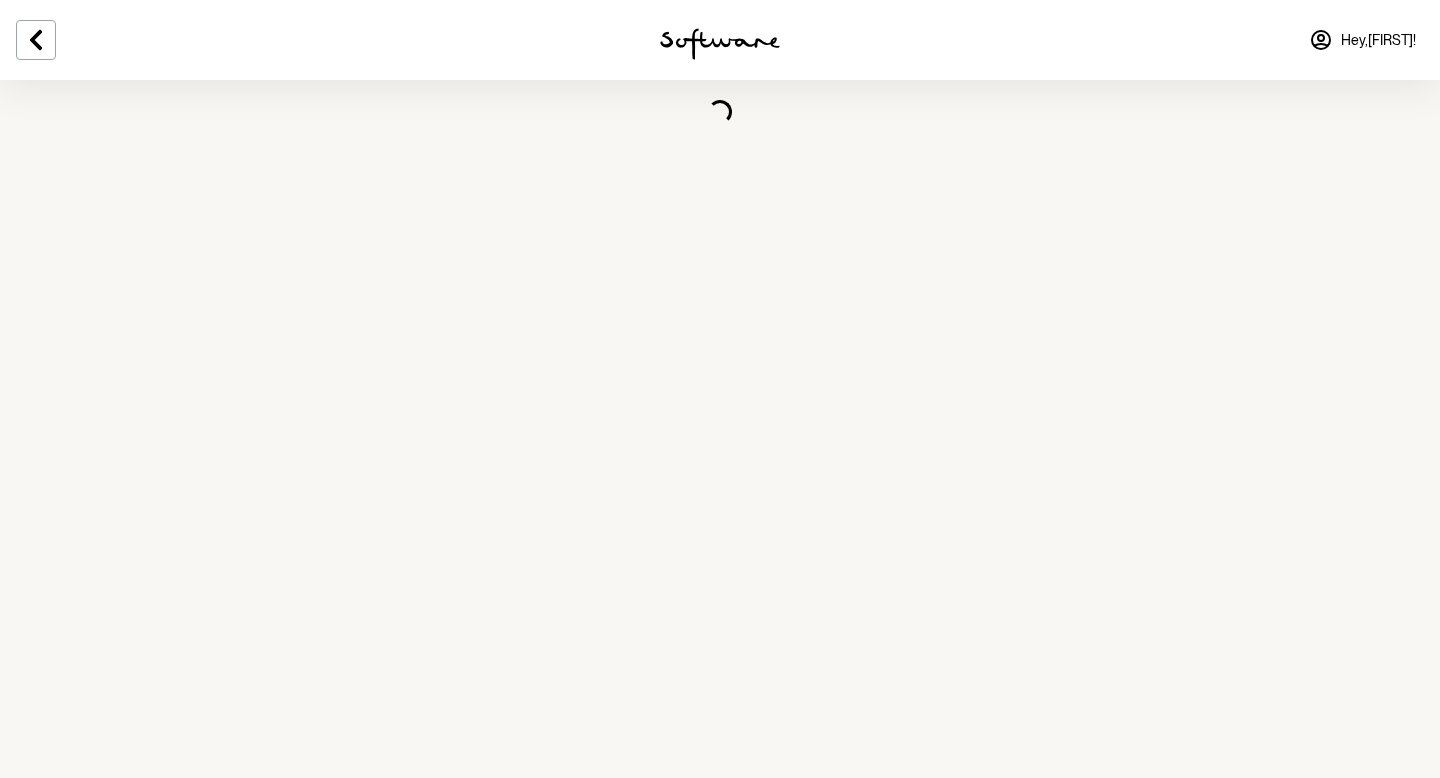 scroll, scrollTop: 0, scrollLeft: 0, axis: both 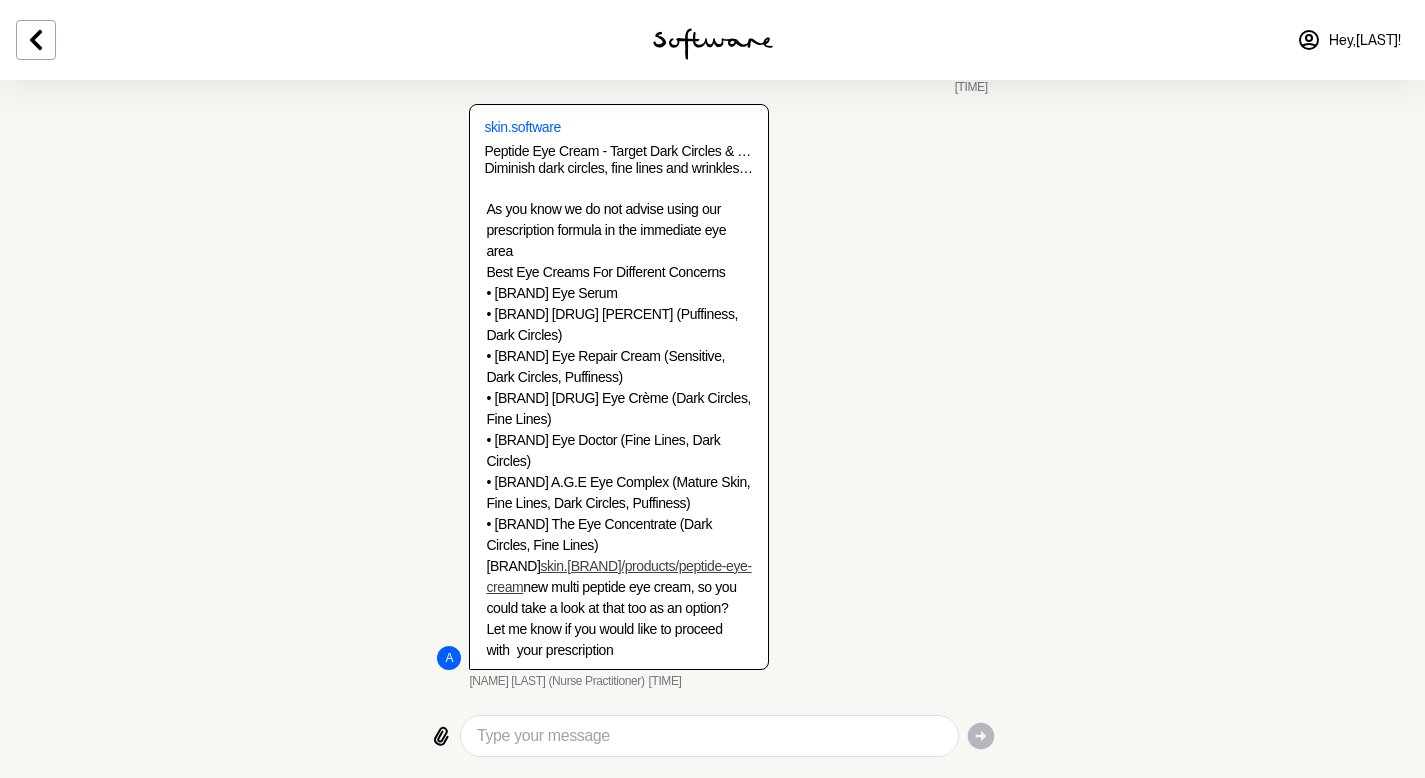 drag, startPoint x: 497, startPoint y: 501, endPoint x: 604, endPoint y: 524, distance: 109.444046 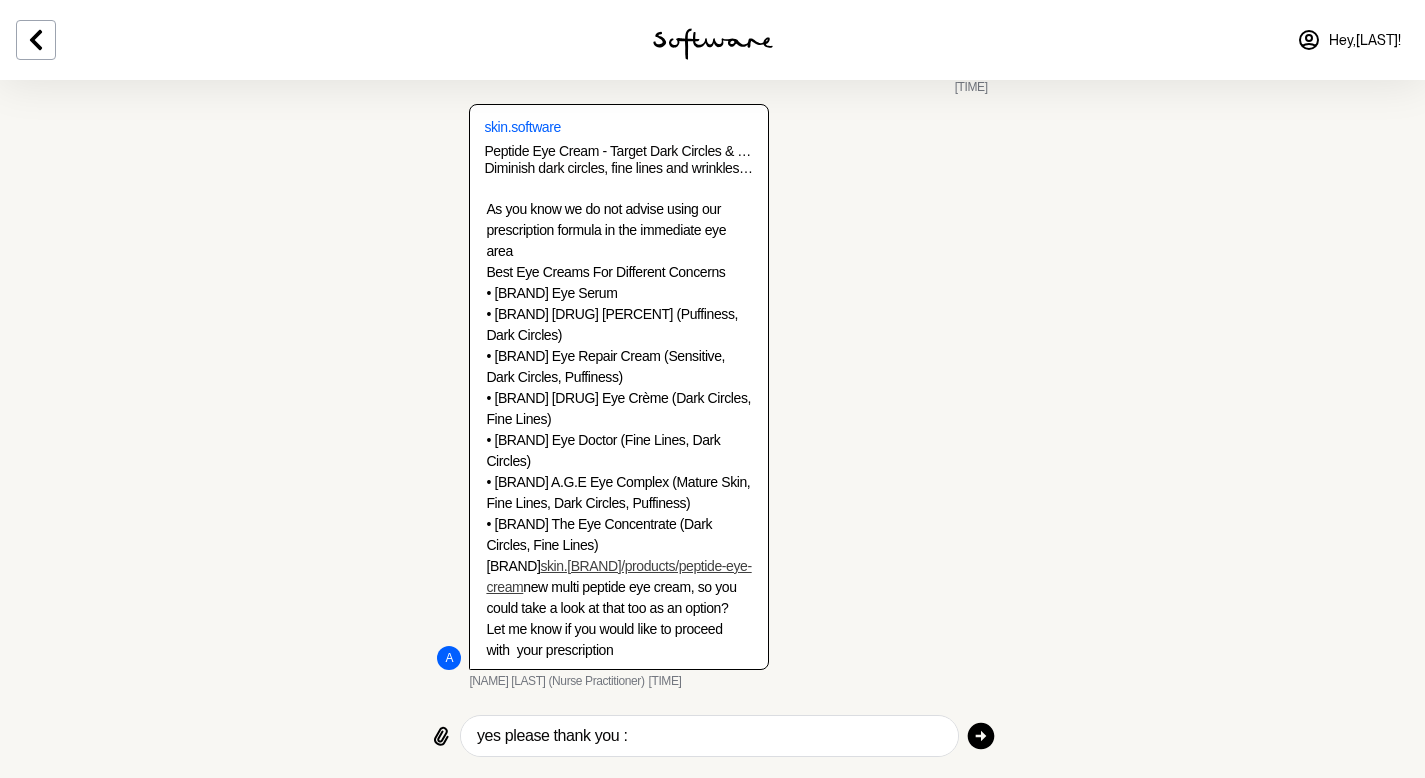 type on "yes please thank you :)" 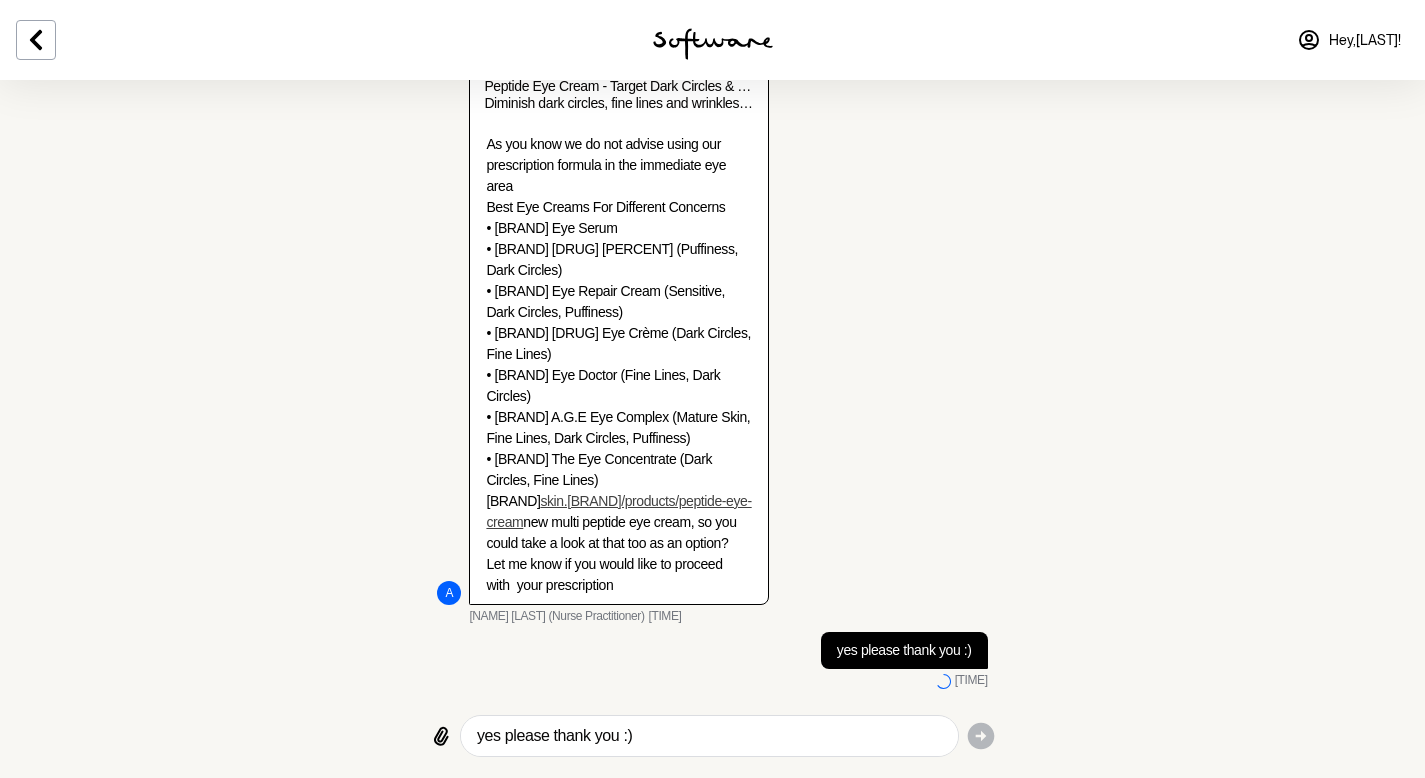 type 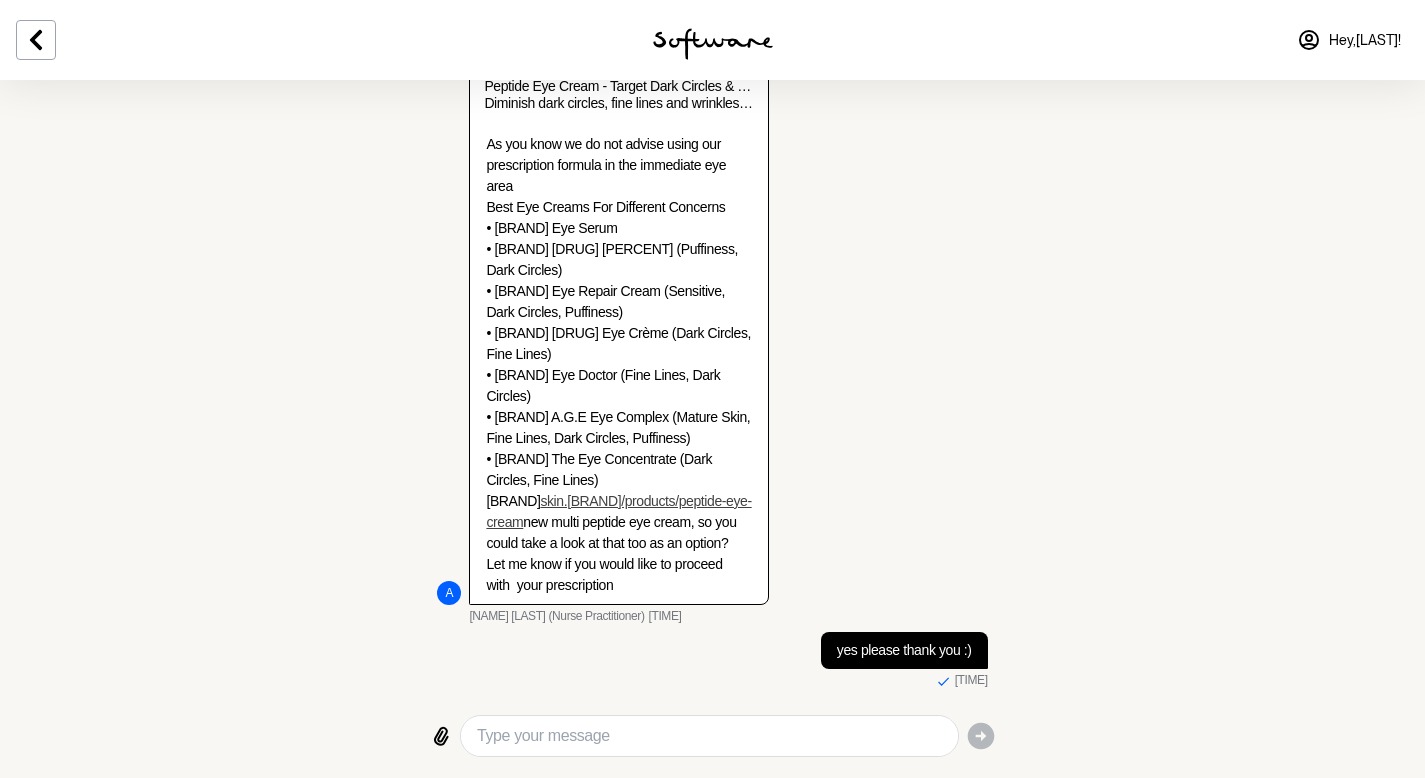 scroll, scrollTop: 5513, scrollLeft: 0, axis: vertical 